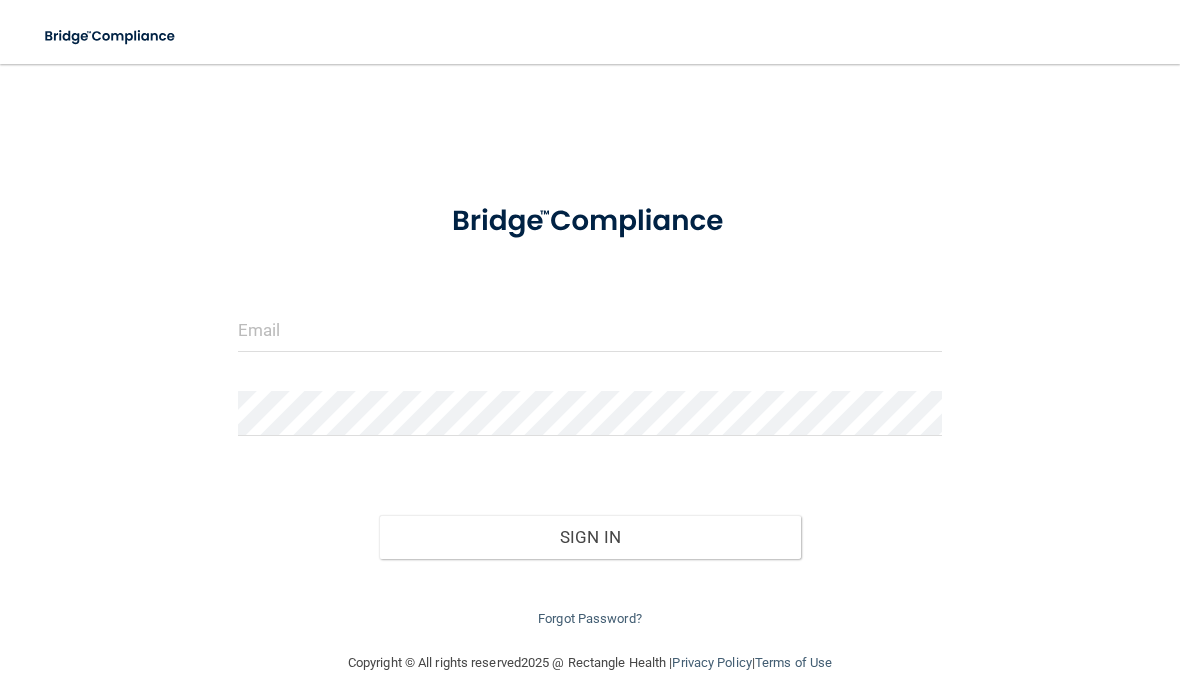 scroll, scrollTop: 0, scrollLeft: 0, axis: both 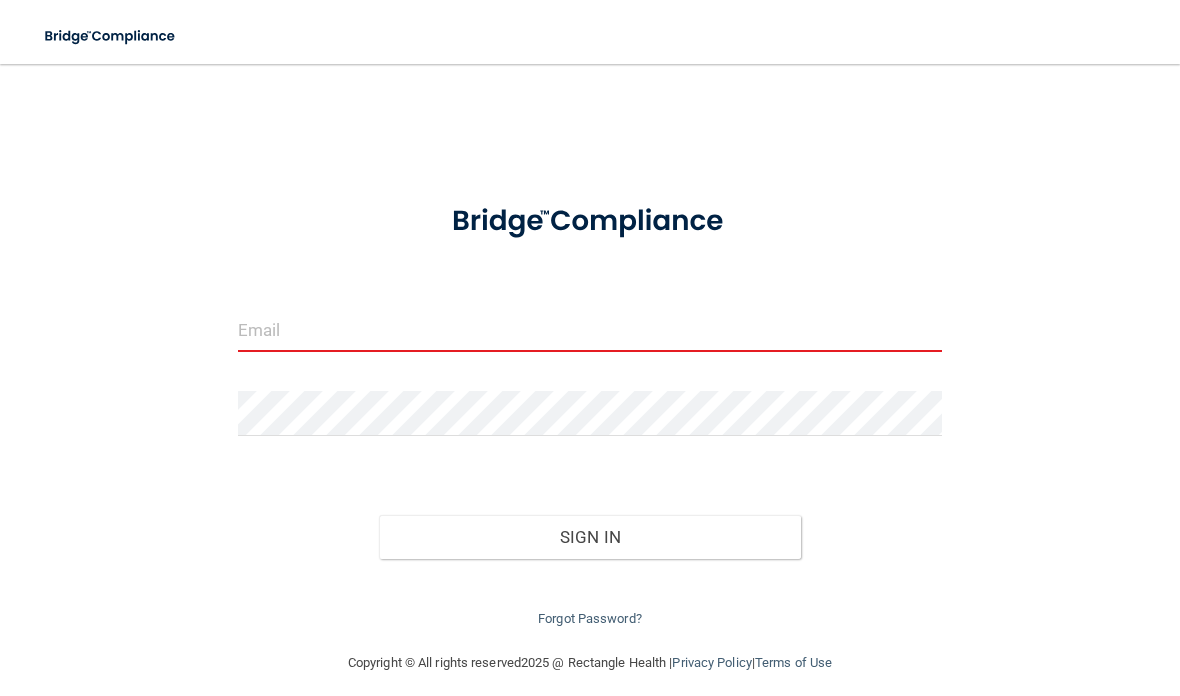 type on "support@example.com" 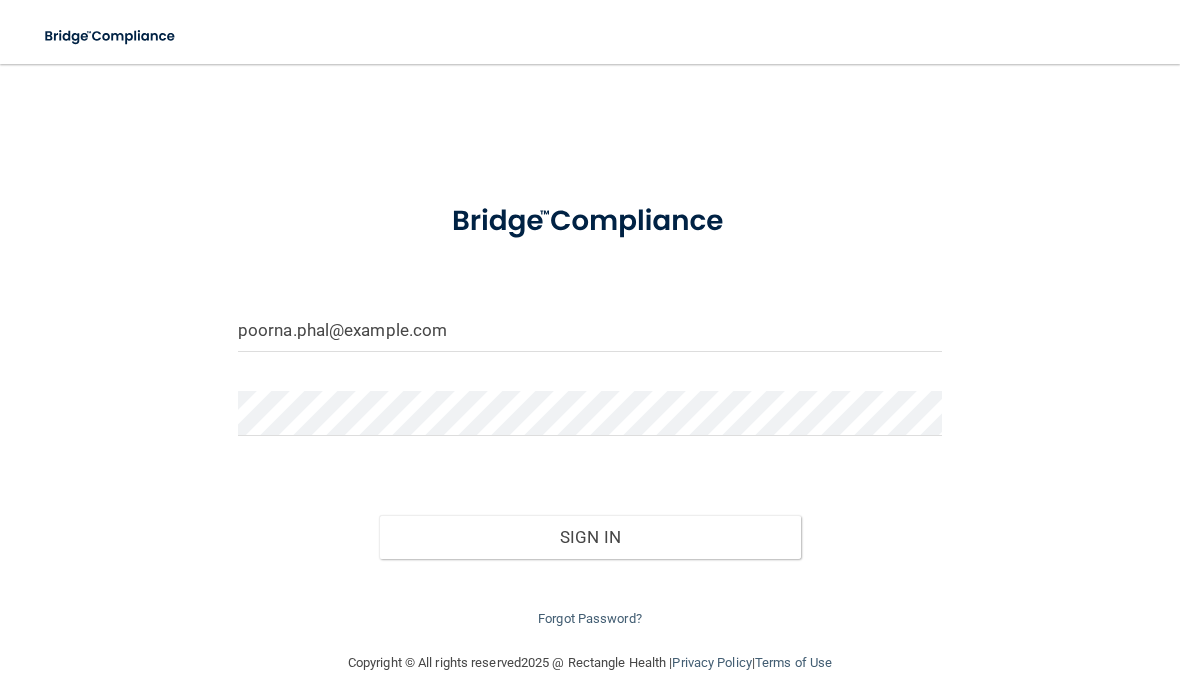 click on "Sign In" at bounding box center (590, 537) 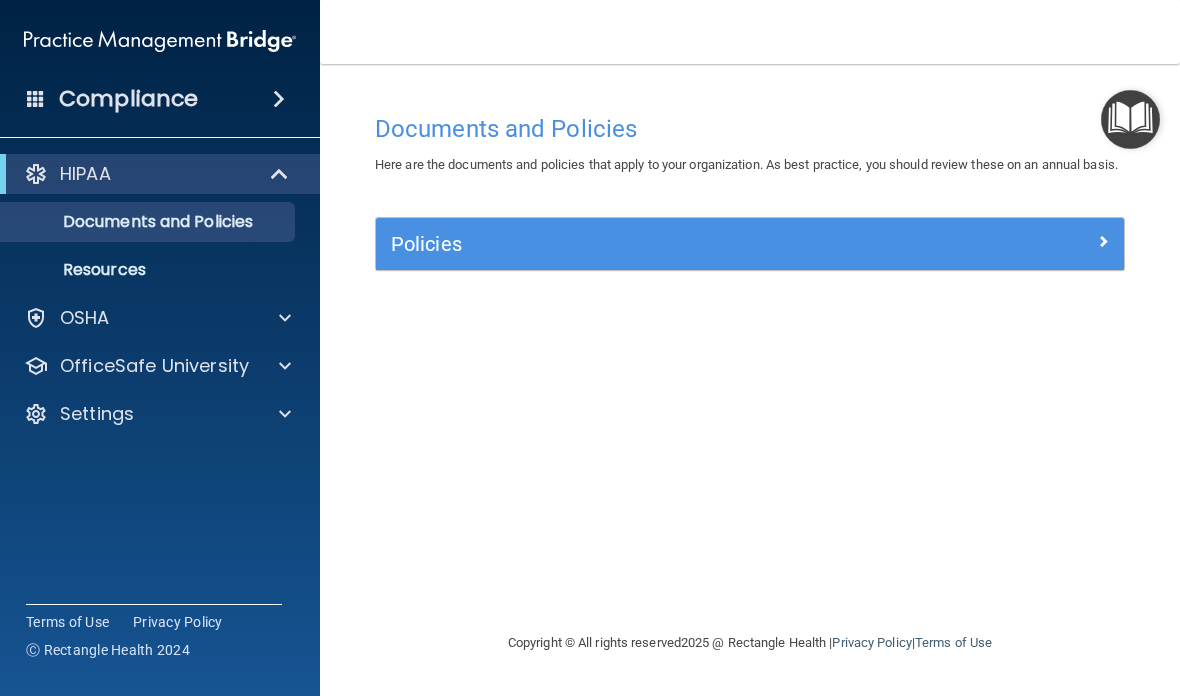 click at bounding box center [282, 366] 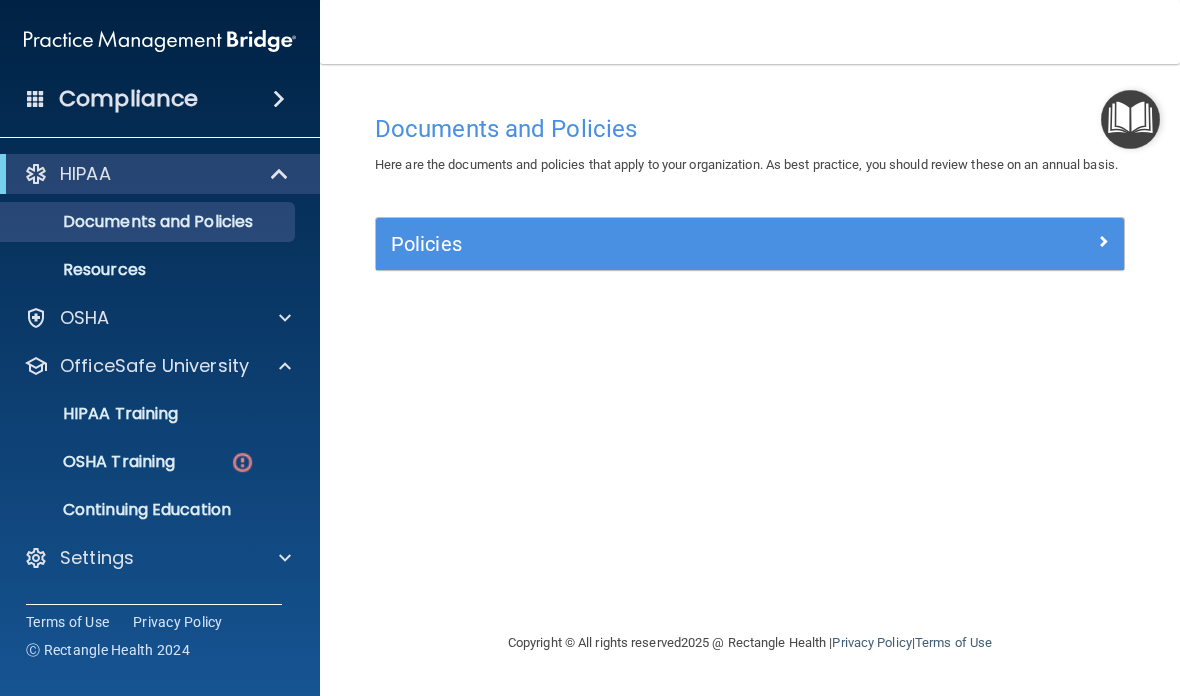click on "OSHA Training" at bounding box center [94, 462] 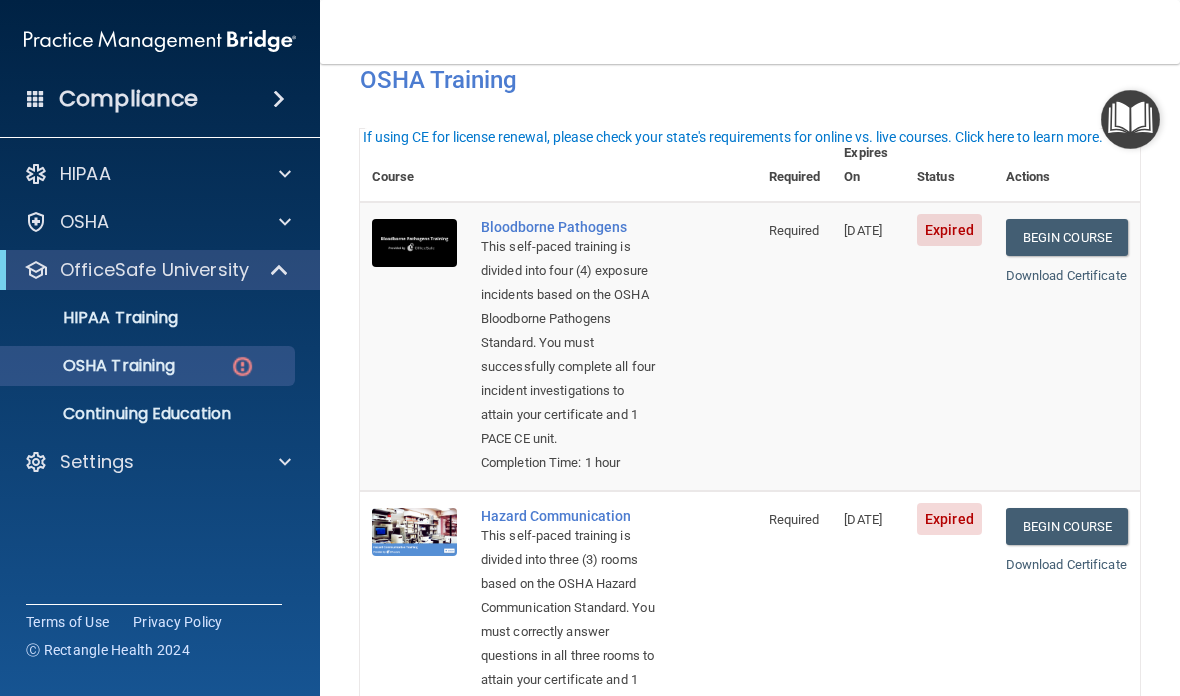 scroll, scrollTop: 111, scrollLeft: 0, axis: vertical 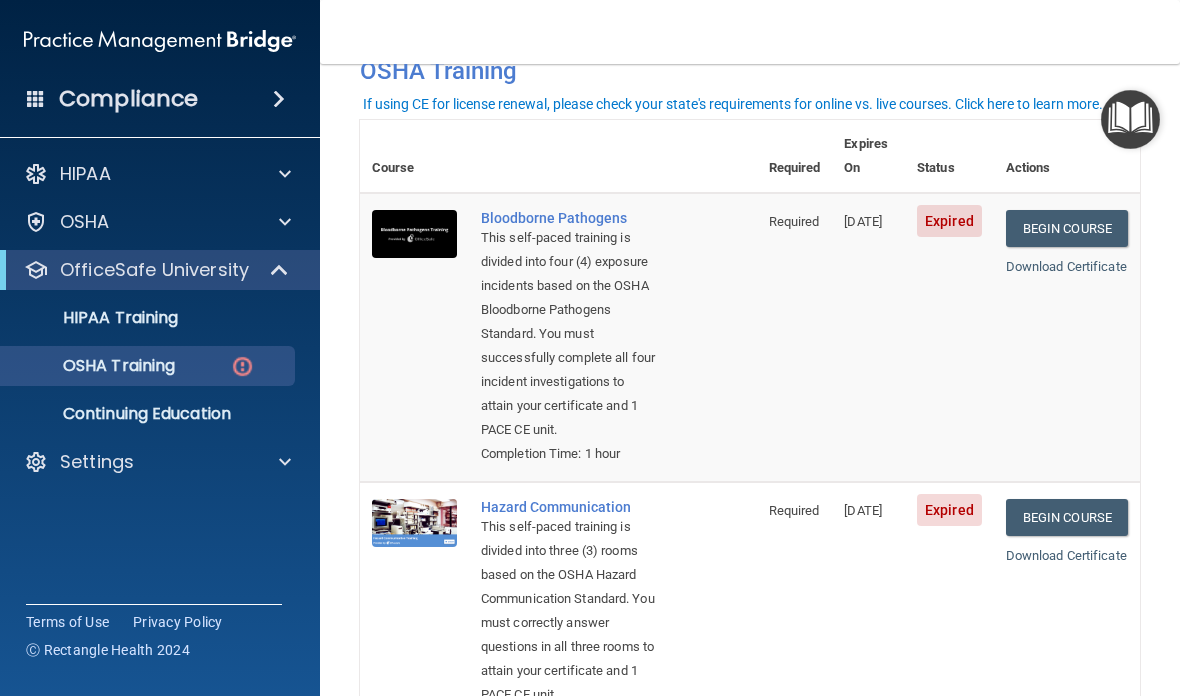 click on "Begin Course" at bounding box center [1067, 228] 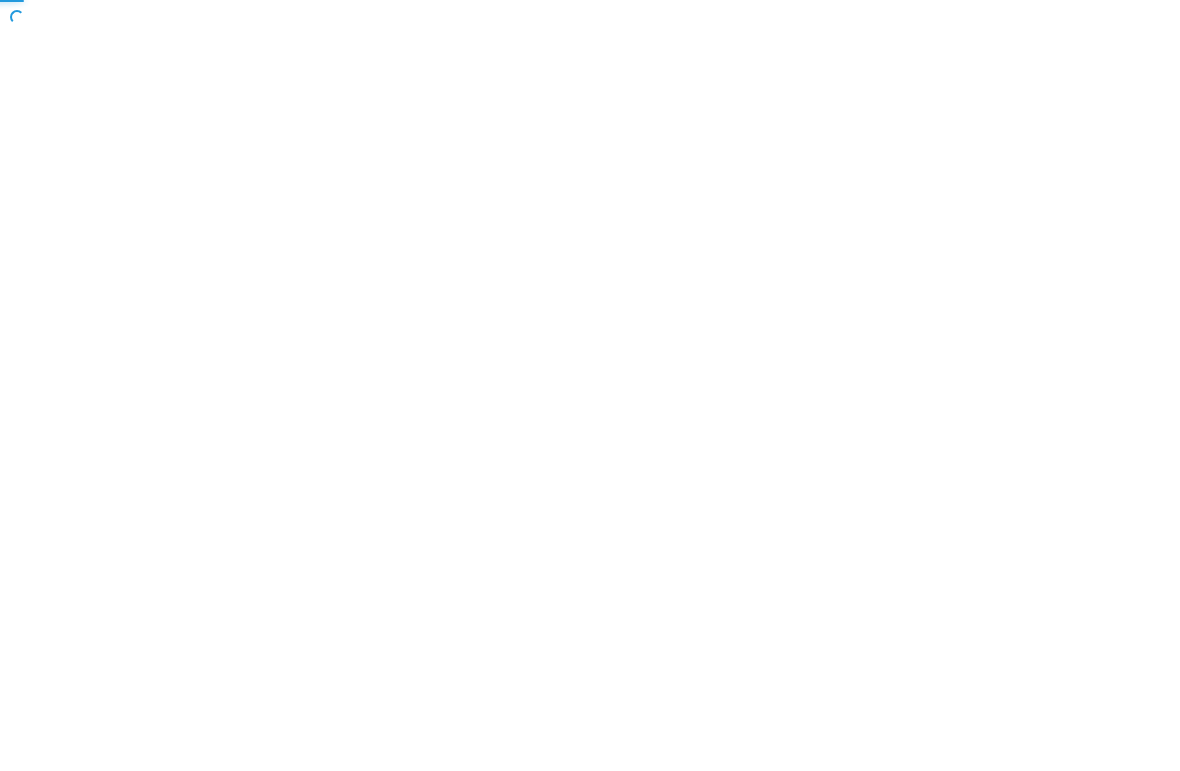 scroll, scrollTop: 0, scrollLeft: 0, axis: both 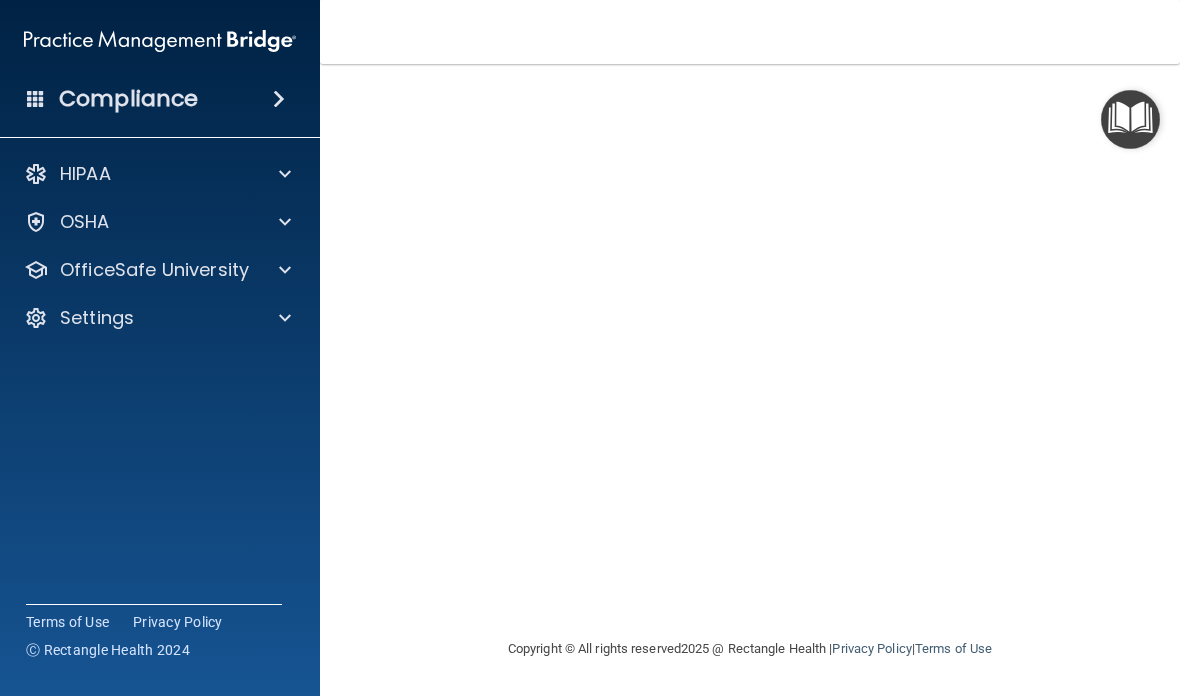click at bounding box center [282, 270] 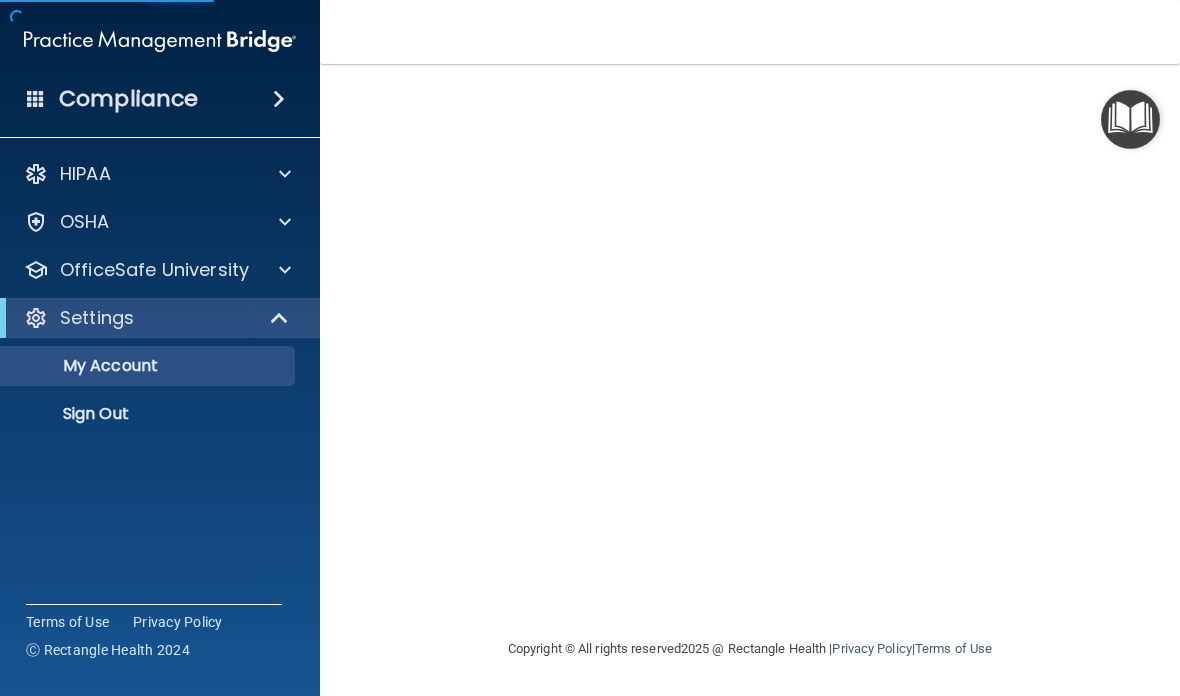 scroll, scrollTop: 0, scrollLeft: 0, axis: both 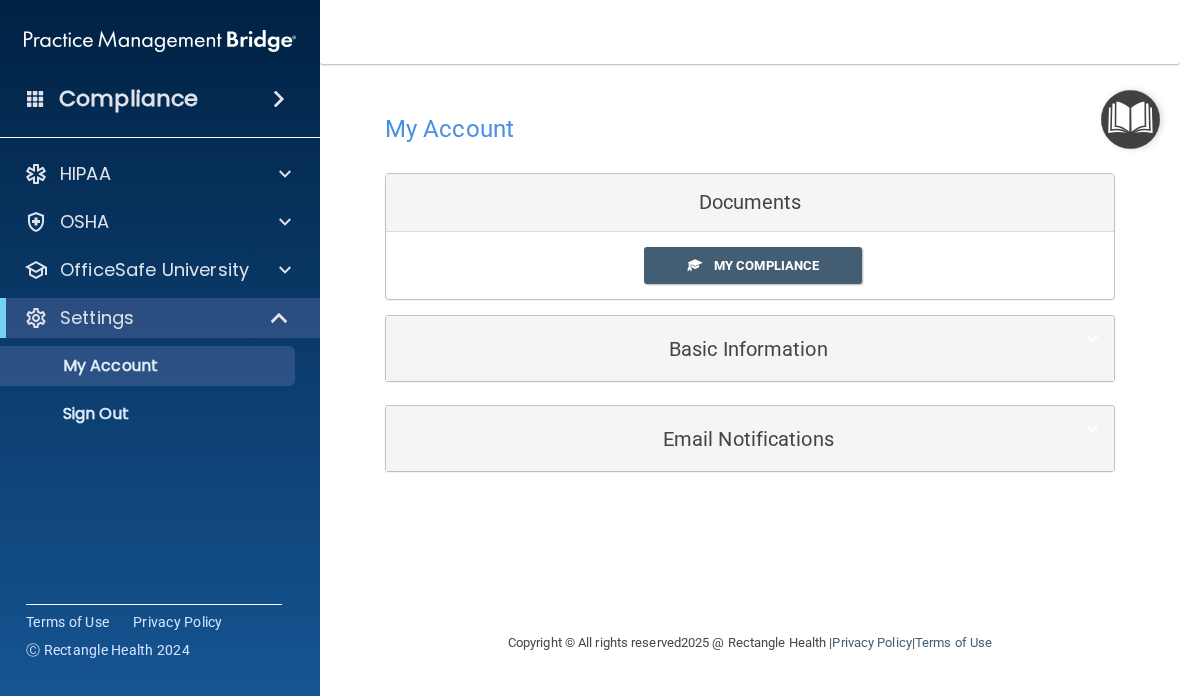 click on "My Compliance" at bounding box center [753, 265] 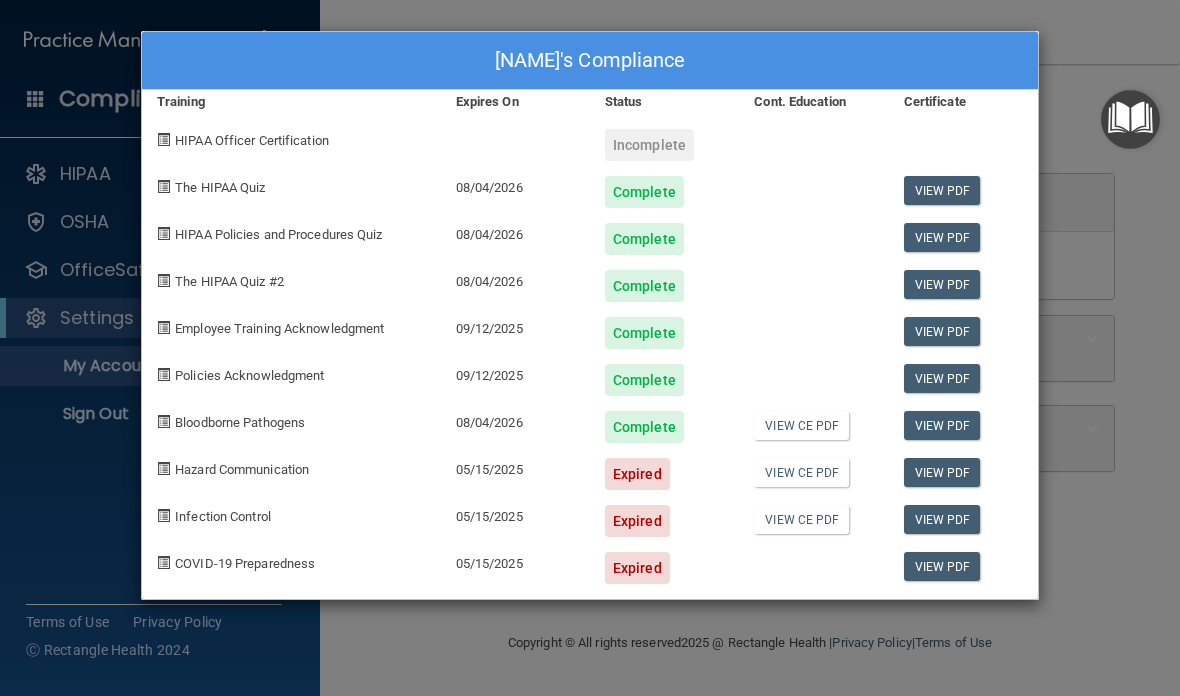click on "[NAME]'s Compliance Training Expires On Status Cont. Education Certificate HIPAA Officer Certification Incomplete The HIPAA Quiz 08/04/2026 Complete View PDF HIPAA Policies and Procedures Quiz 08/04/2026 Complete View PDF The HIPAA Quiz #2 08/04/2026 Complete View PDF Employee Training Acknowledgment 09/12/2025 Complete View PDF Policies Acknowledgment 09/12/2025 Complete View PDF Bloodborne Pathogens 08/04/2026 Complete View CE PDF View PDF Hazard Communication 05/15/2025 Expired View CE PDF View PDF Infection Control 05/15/2025 Expired View CE PDF View PDF COVID-19 Preparedness 05/15/2025 Expired View PDF" at bounding box center (590, 348) 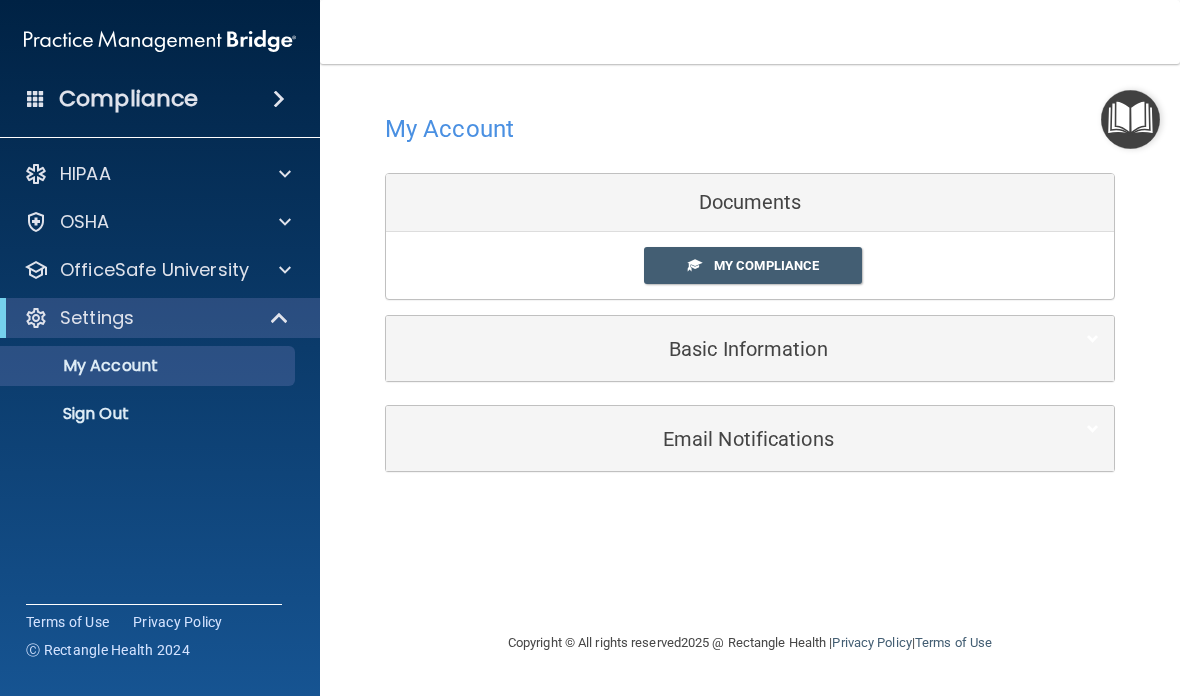 click on "HIPAA
Documents and Policies                 Report an Incident               Business Associates               Emergency Planning               Resources                 HIPAA Risk Assessment
OSHA
Documents               Safety Data Sheets               Self-Assessment                Injury and Illness Report                Resources
PCI
PCI Compliance                Merchant Savings Calculator
OfficeSafe University
HIPAA Training                   OSHA Training                   Continuing Education
Settings
My Account               My Users               Services                 Sign Out" at bounding box center (160, 298) 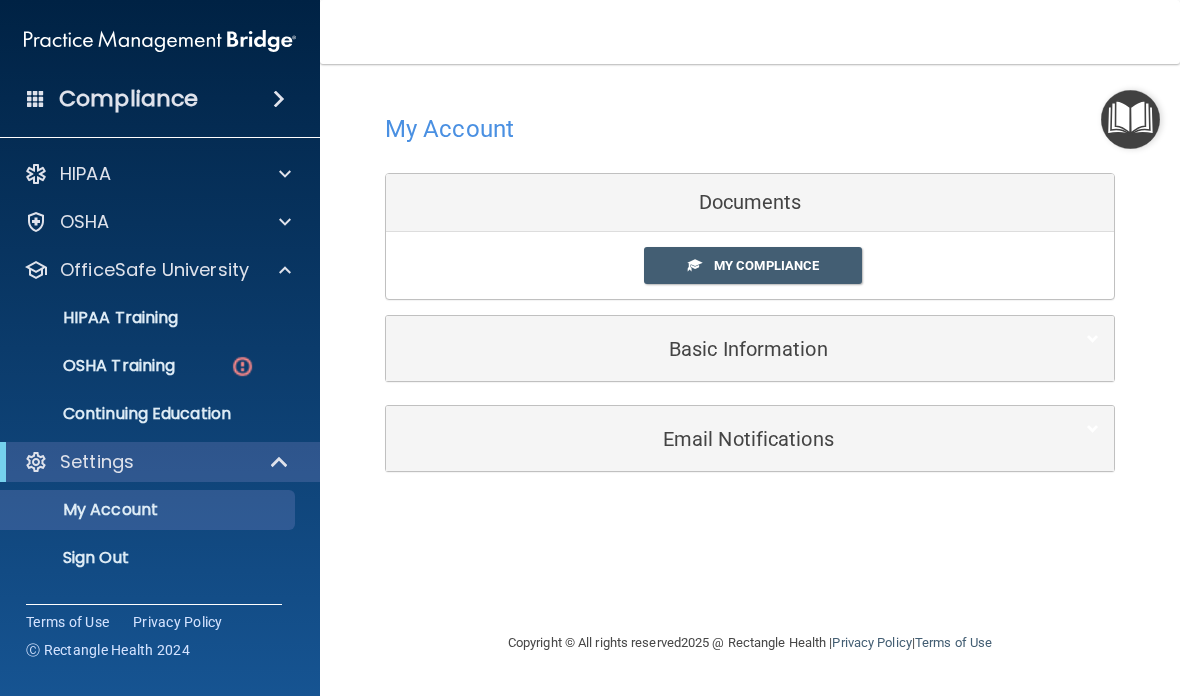 click on "OSHA Training" at bounding box center (149, 366) 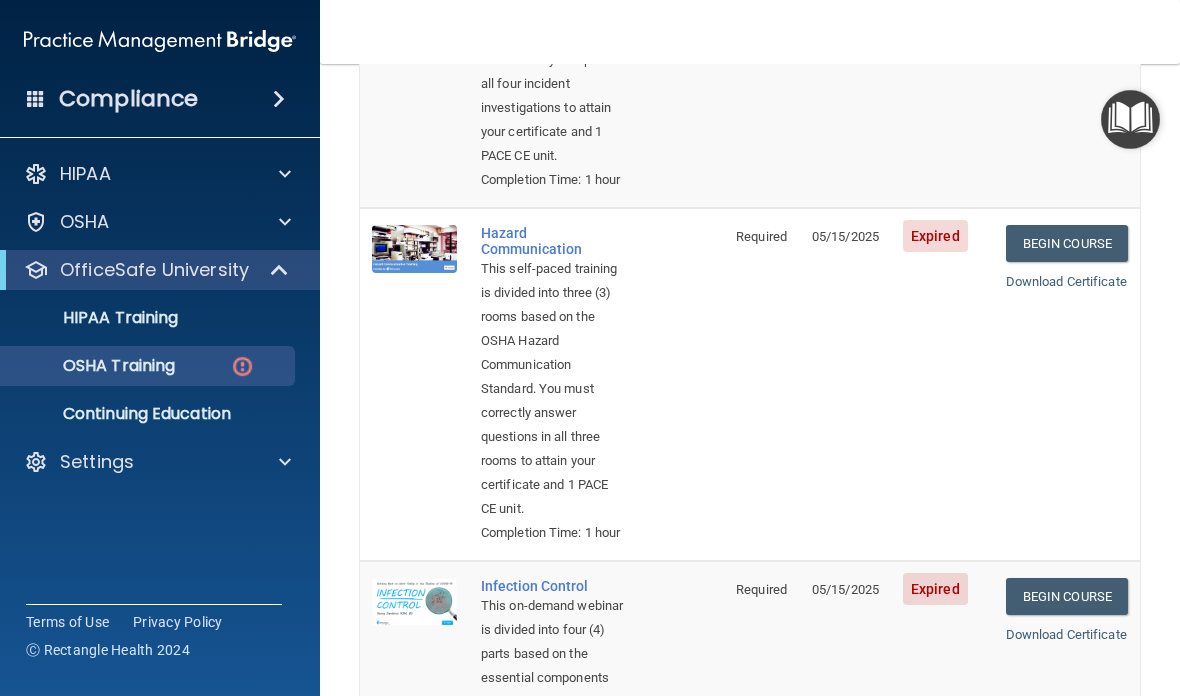 scroll, scrollTop: 431, scrollLeft: 0, axis: vertical 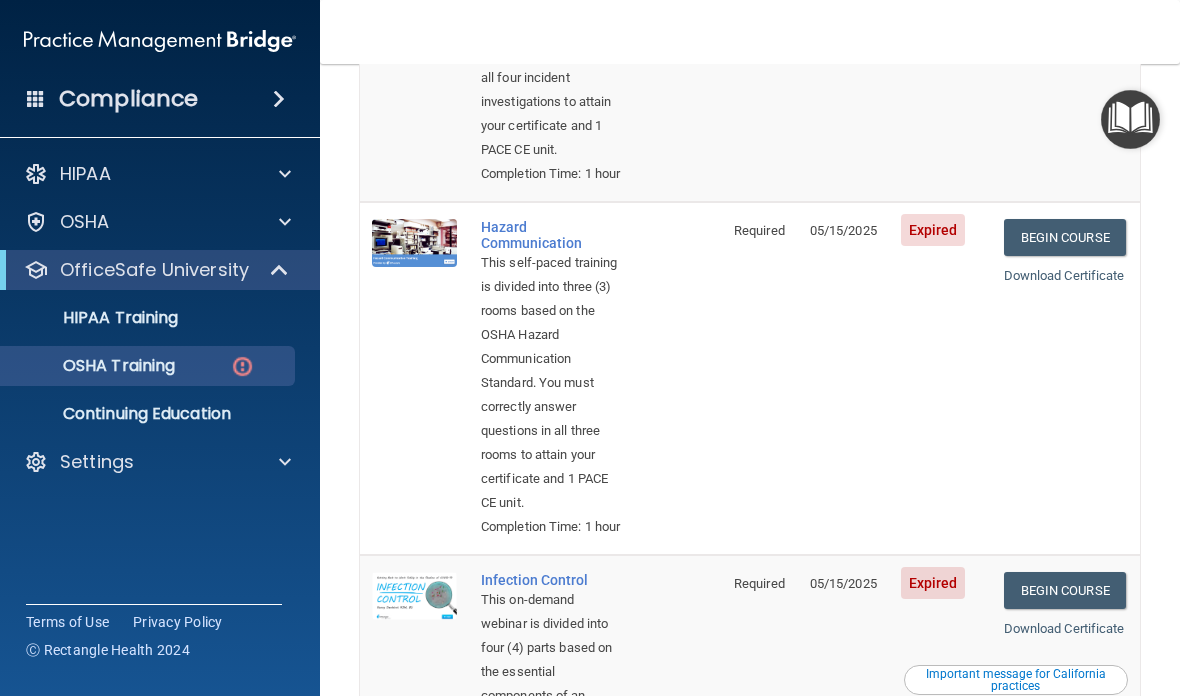 click on "Begin Course" at bounding box center [1065, 237] 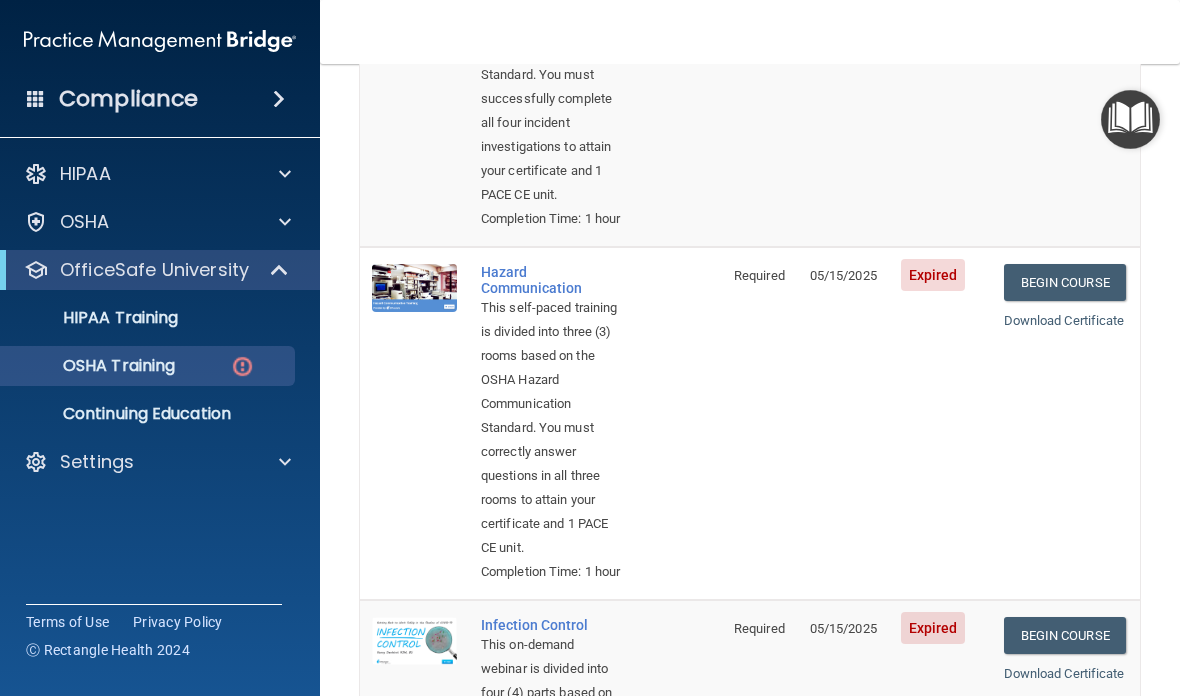 scroll, scrollTop: 389, scrollLeft: 0, axis: vertical 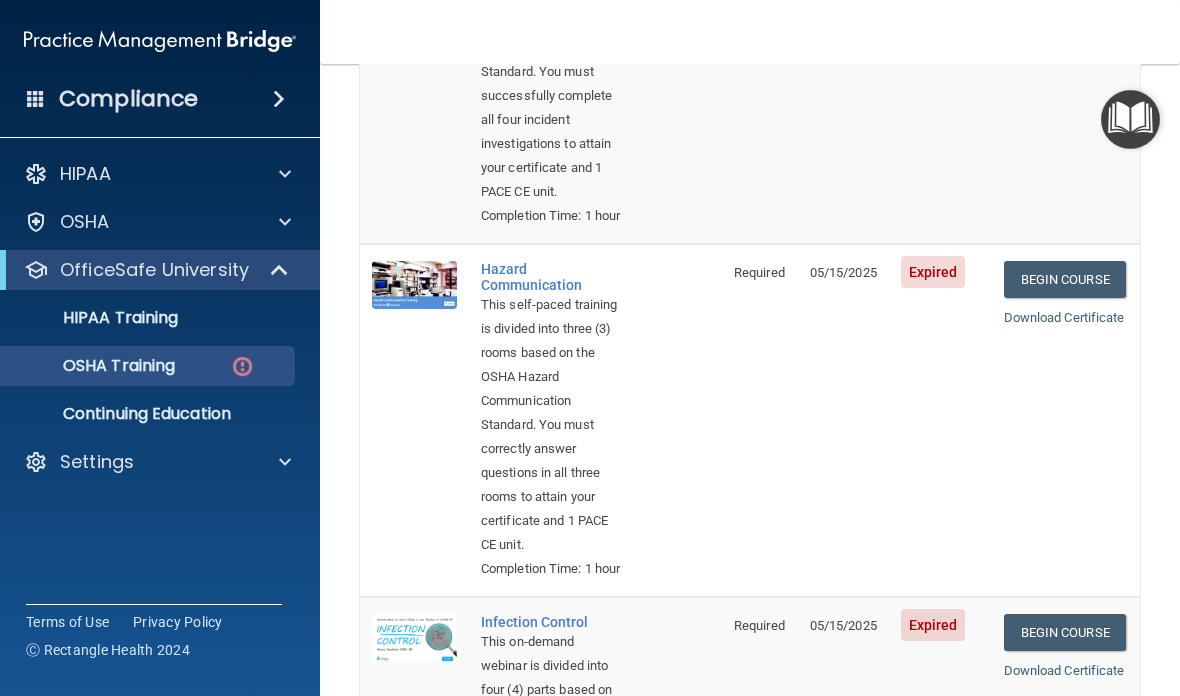 click on "Begin Course" at bounding box center (1065, 279) 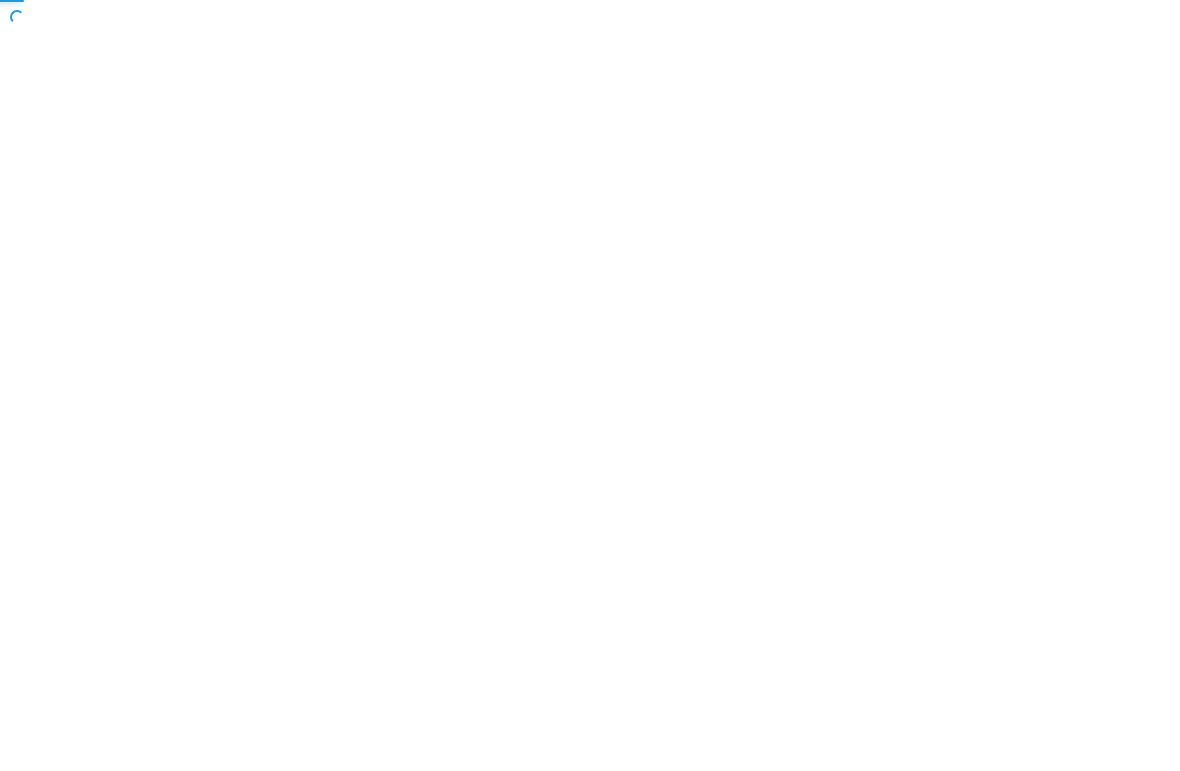 scroll, scrollTop: 0, scrollLeft: 0, axis: both 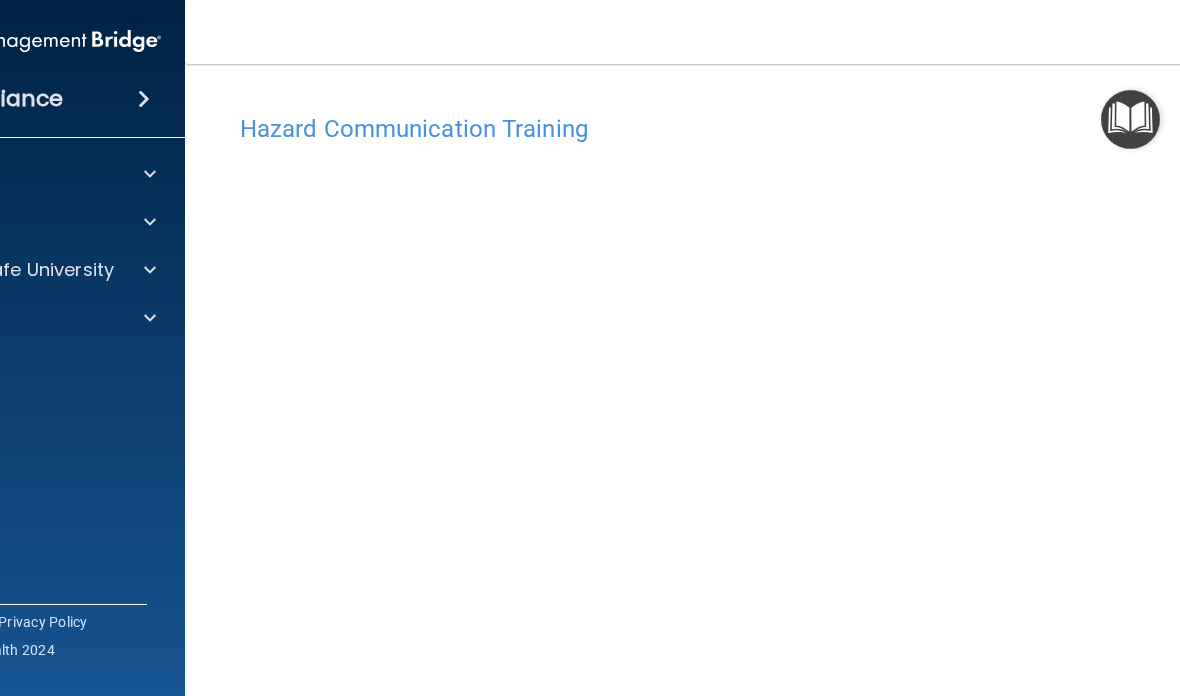 click on "Hazard Communication Training" at bounding box center (750, 129) 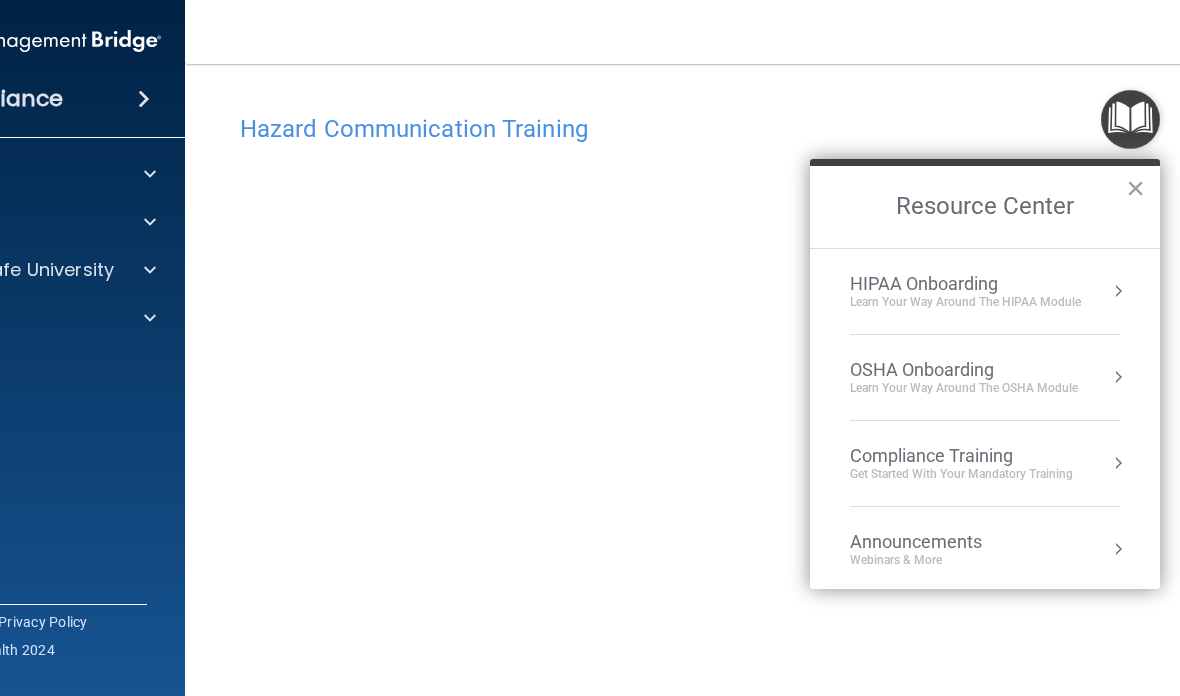 click at bounding box center [1130, 119] 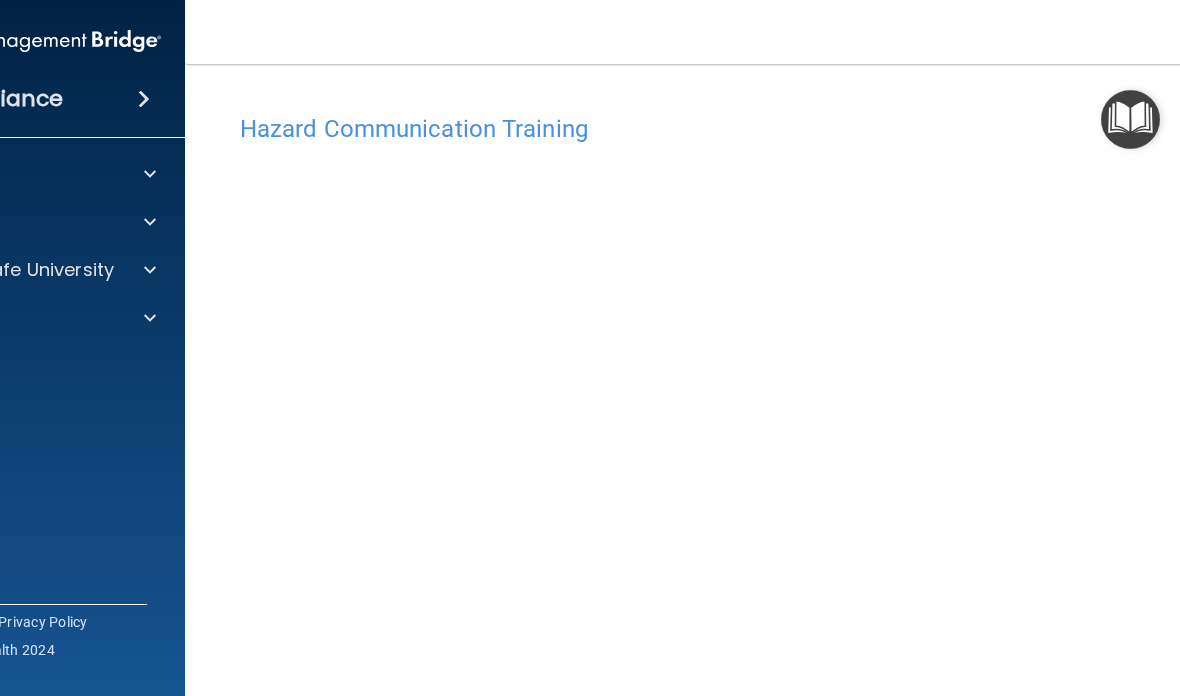 click at bounding box center [1130, 119] 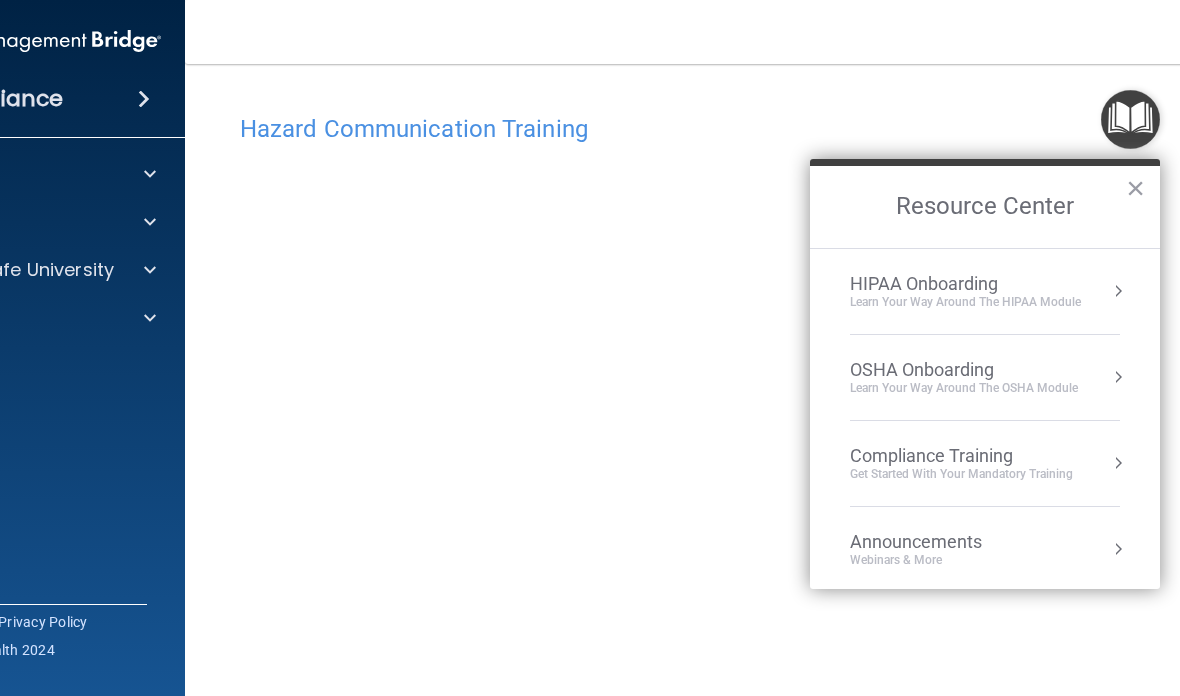 click at bounding box center [1130, 119] 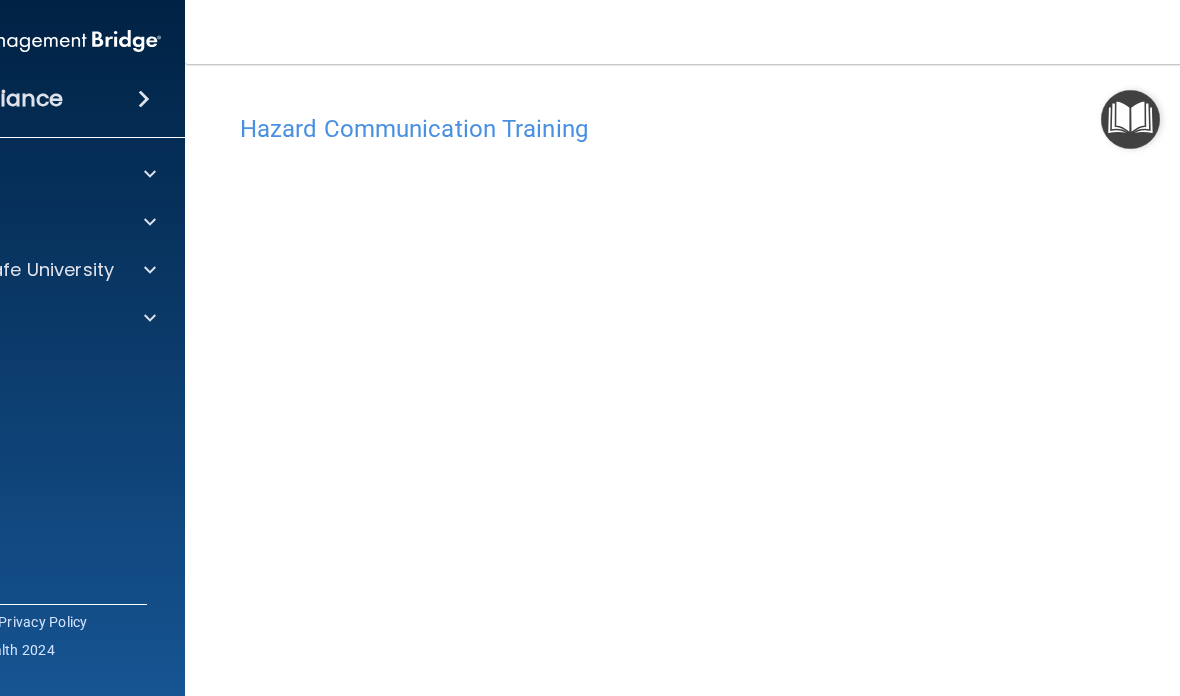 scroll, scrollTop: 0, scrollLeft: 0, axis: both 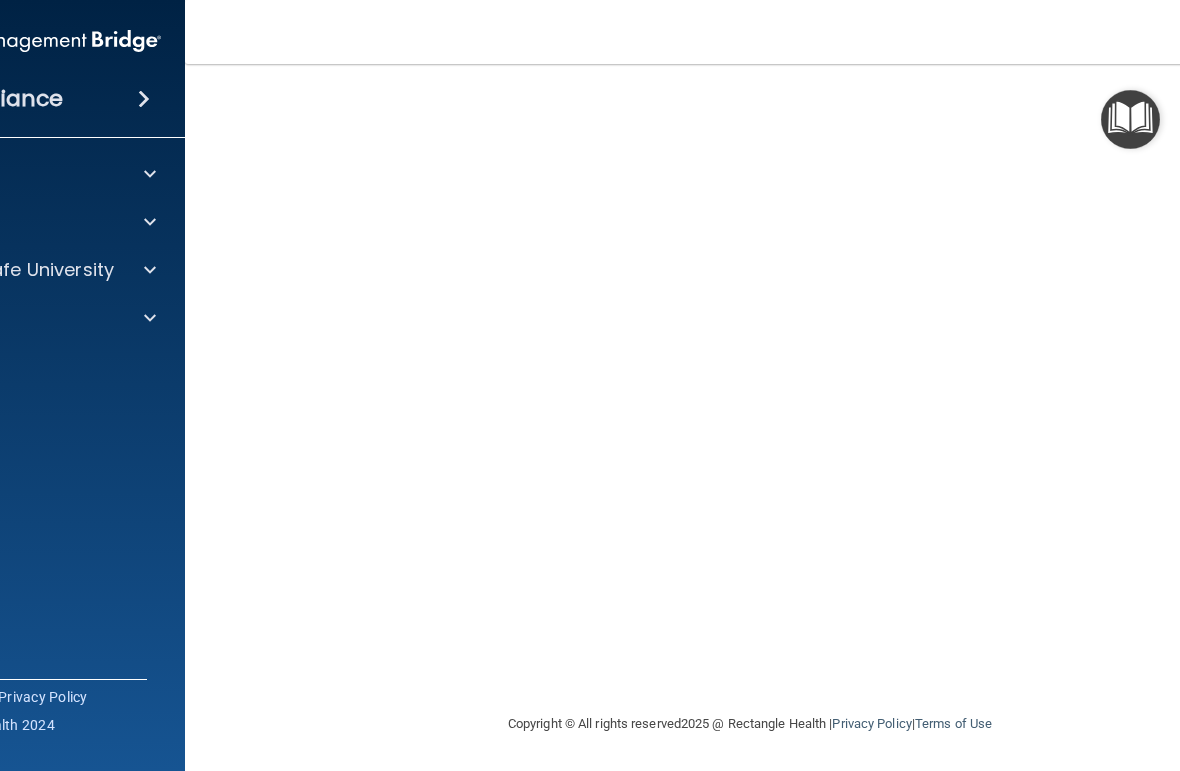 click at bounding box center (147, 270) 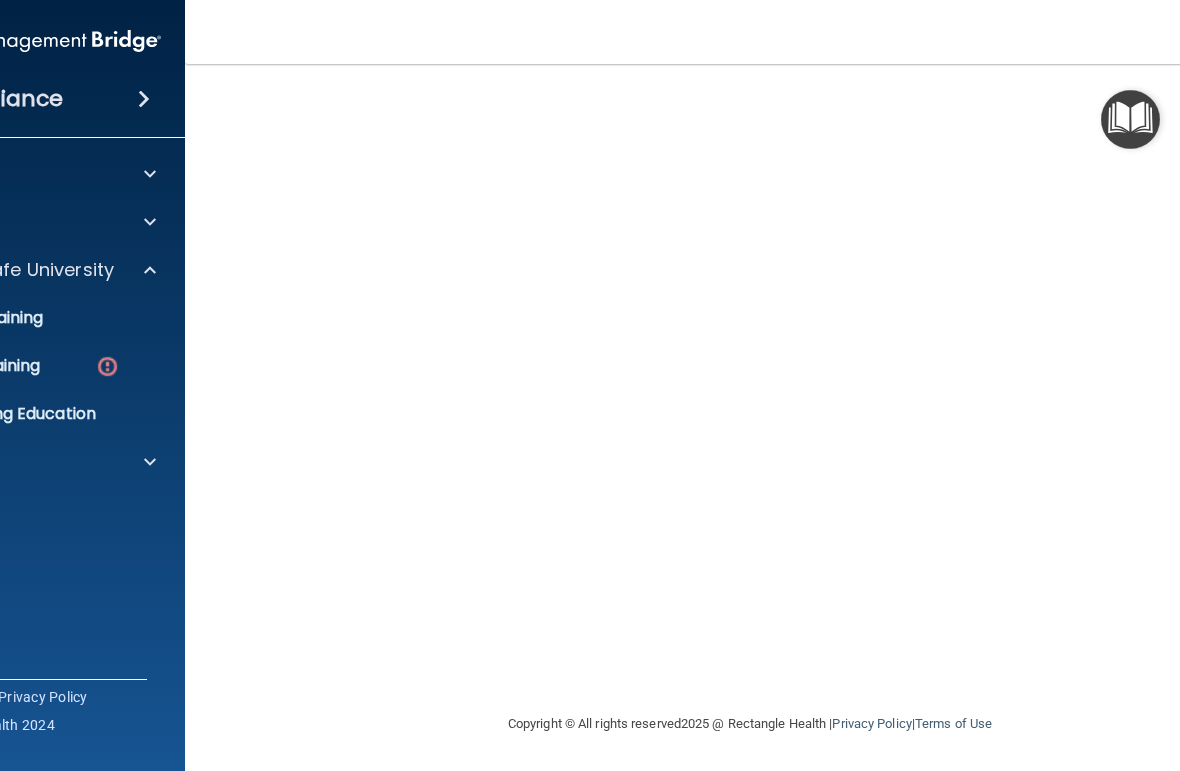 click on "OSHA Training" at bounding box center [14, 366] 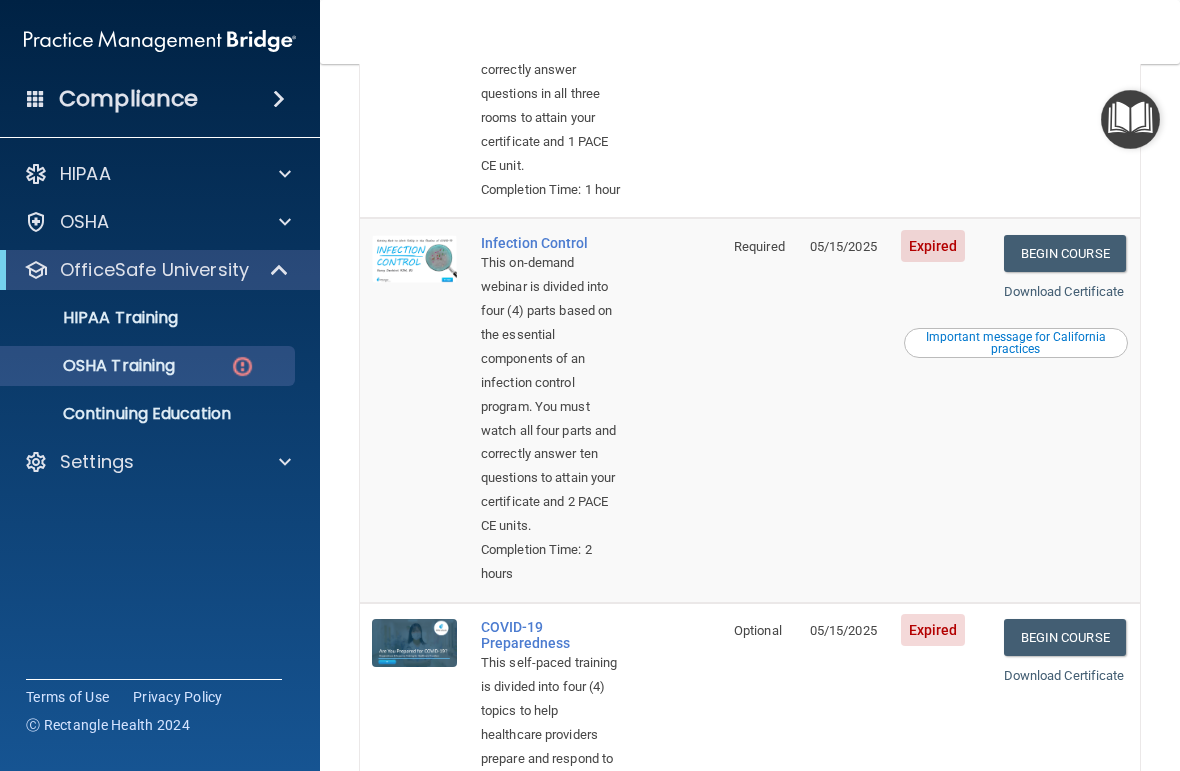 scroll, scrollTop: 769, scrollLeft: 0, axis: vertical 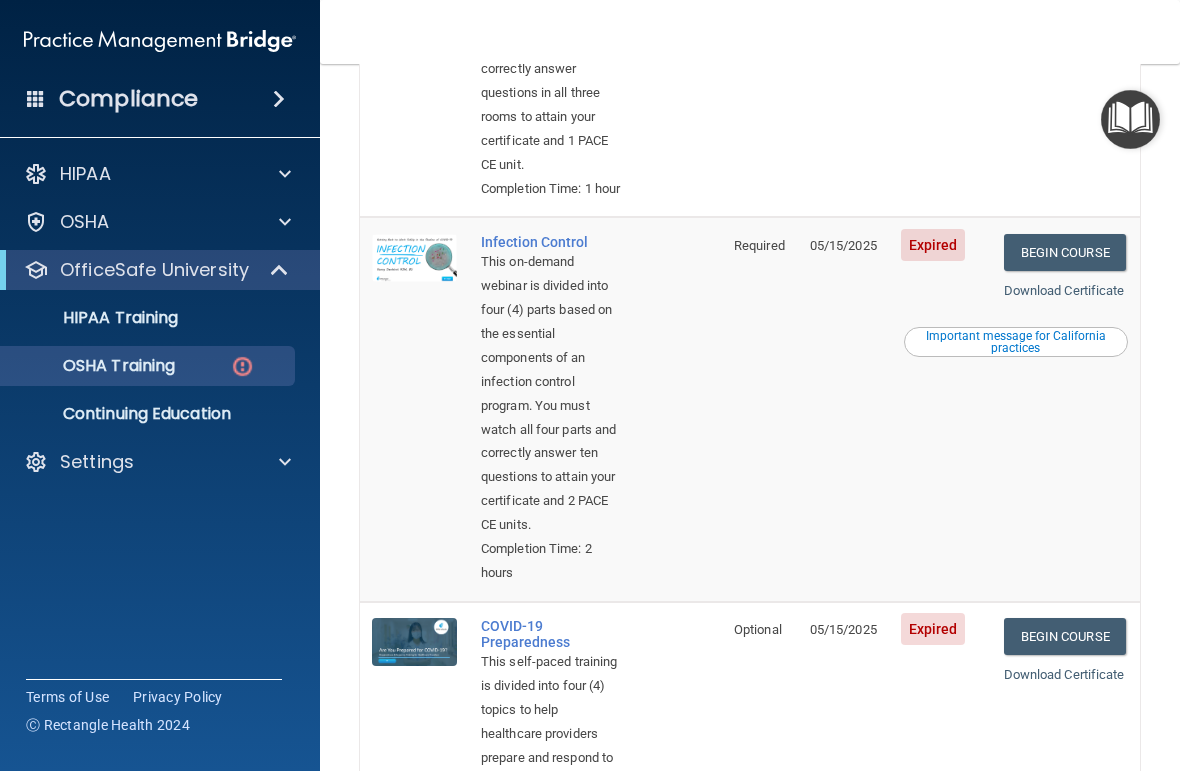 click on "Begin Course" at bounding box center (1065, 252) 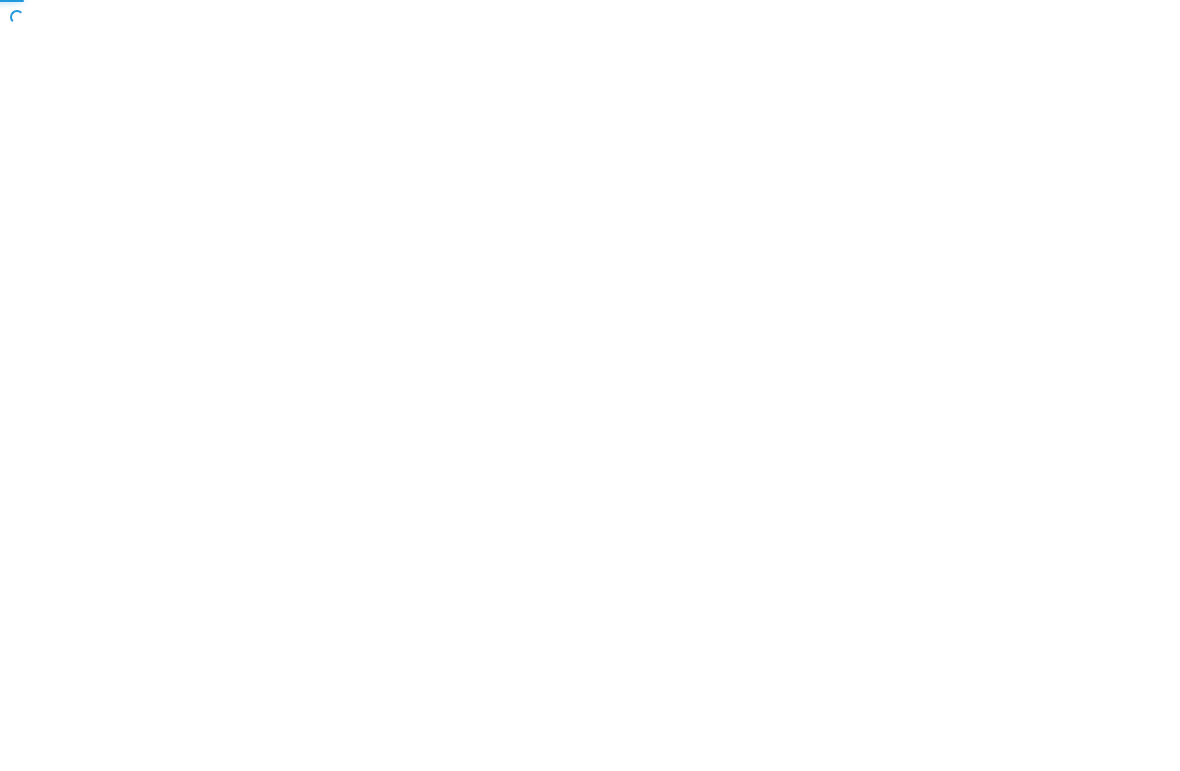 scroll, scrollTop: 0, scrollLeft: 0, axis: both 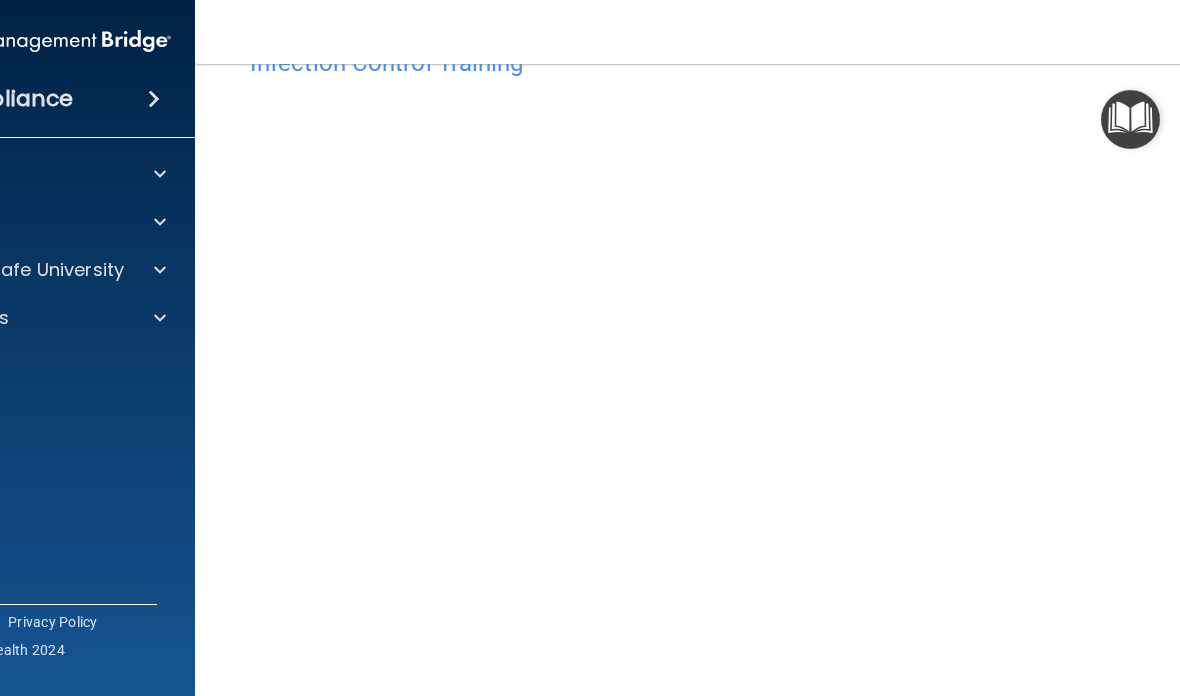 click at bounding box center (157, 270) 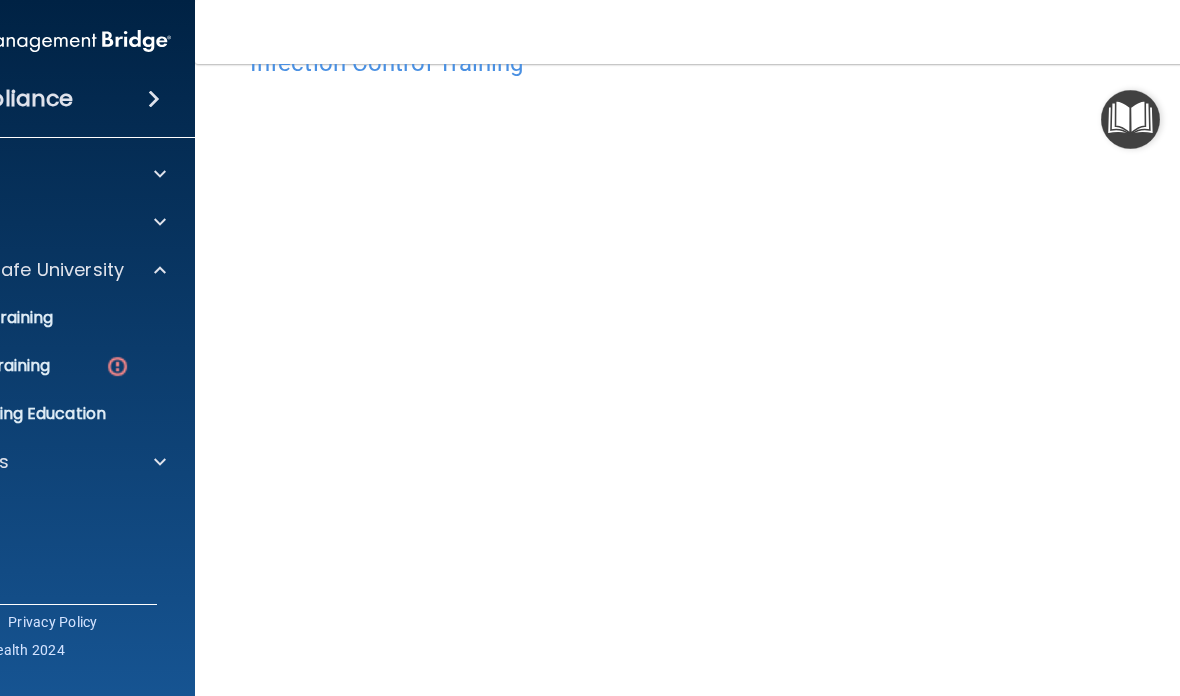click on "OSHA Training" at bounding box center [24, 366] 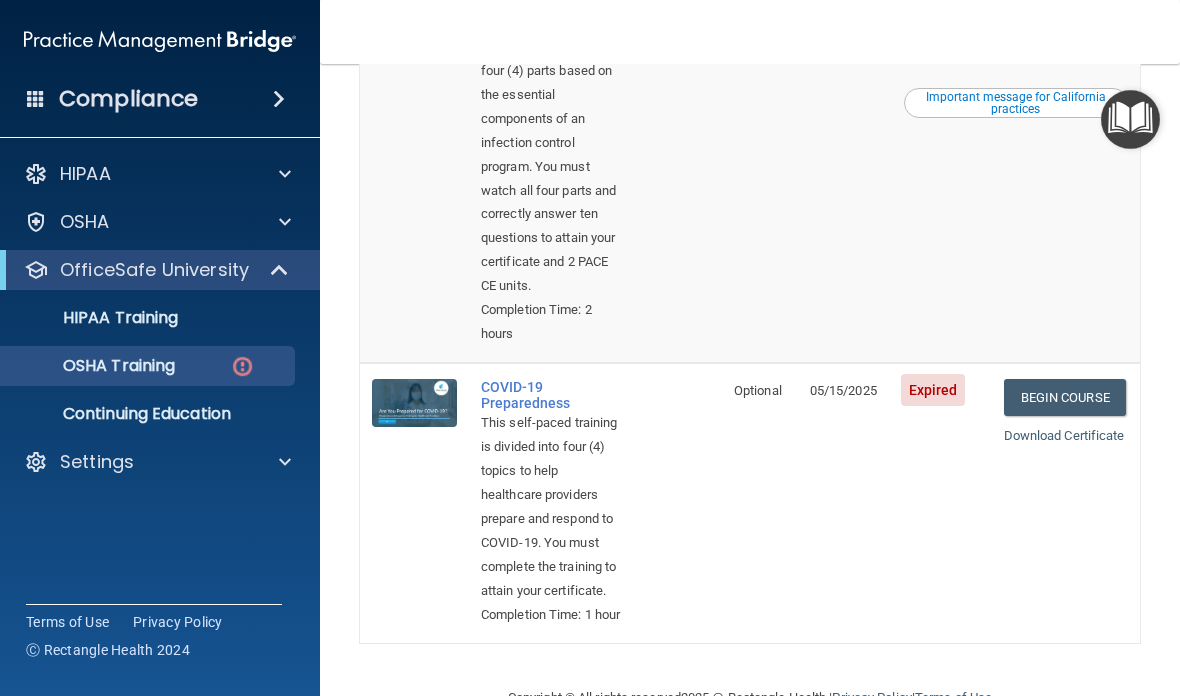 scroll, scrollTop: 1008, scrollLeft: 0, axis: vertical 